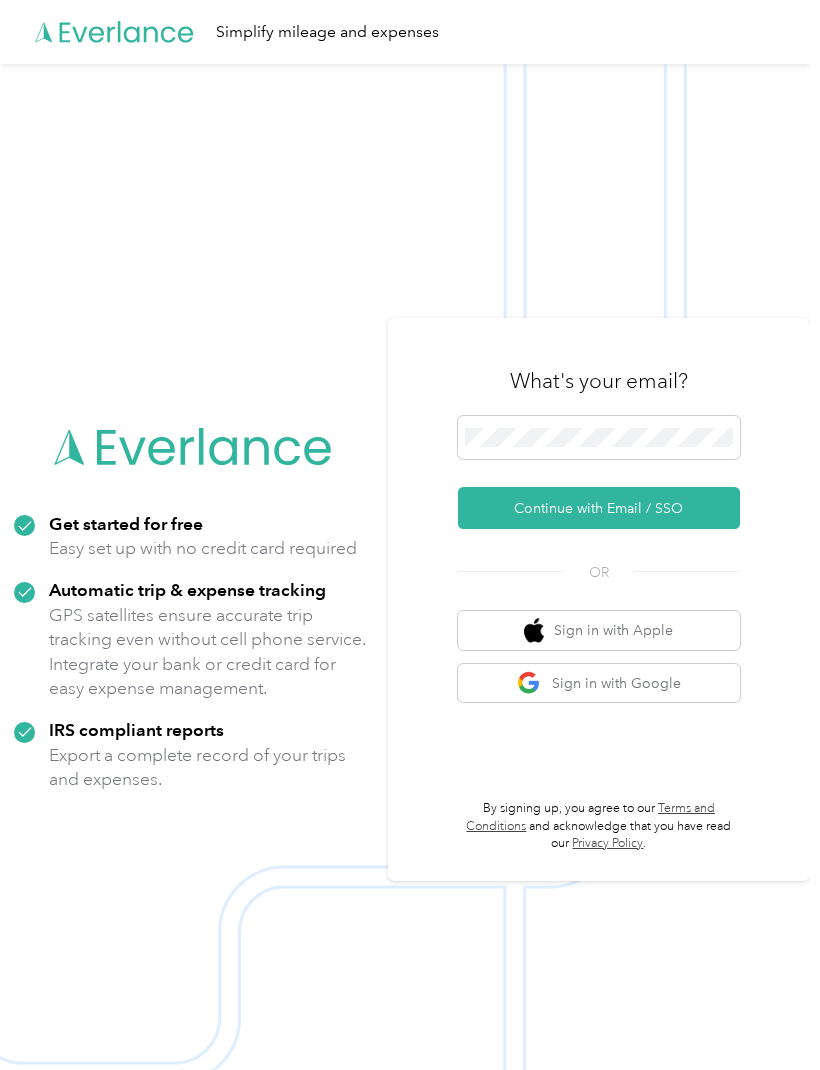 scroll, scrollTop: 0, scrollLeft: 0, axis: both 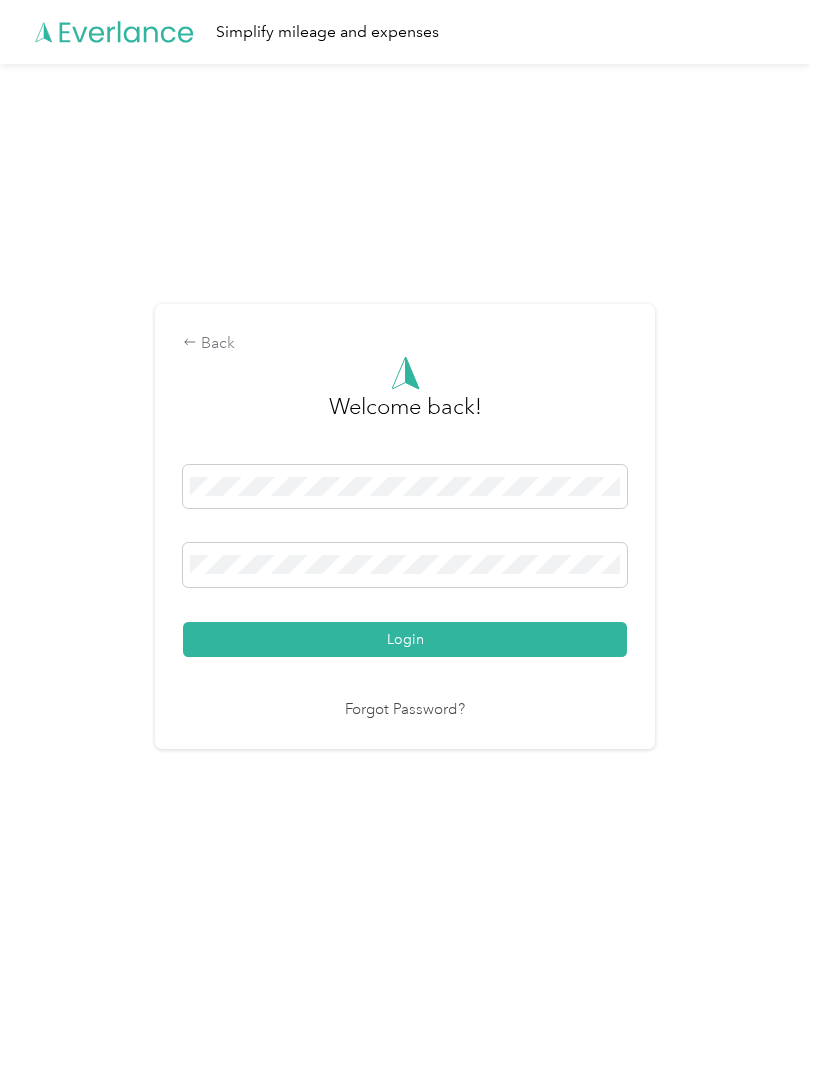 click on "Login" at bounding box center [405, 639] 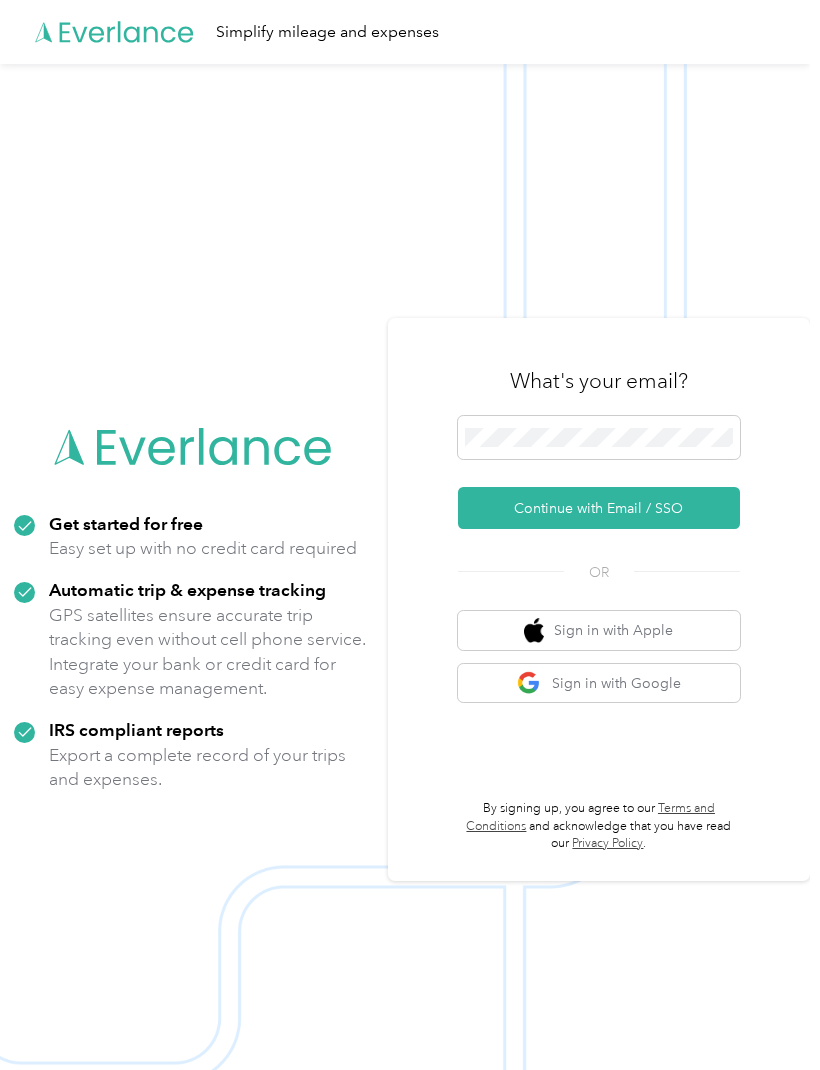 scroll, scrollTop: 0, scrollLeft: 0, axis: both 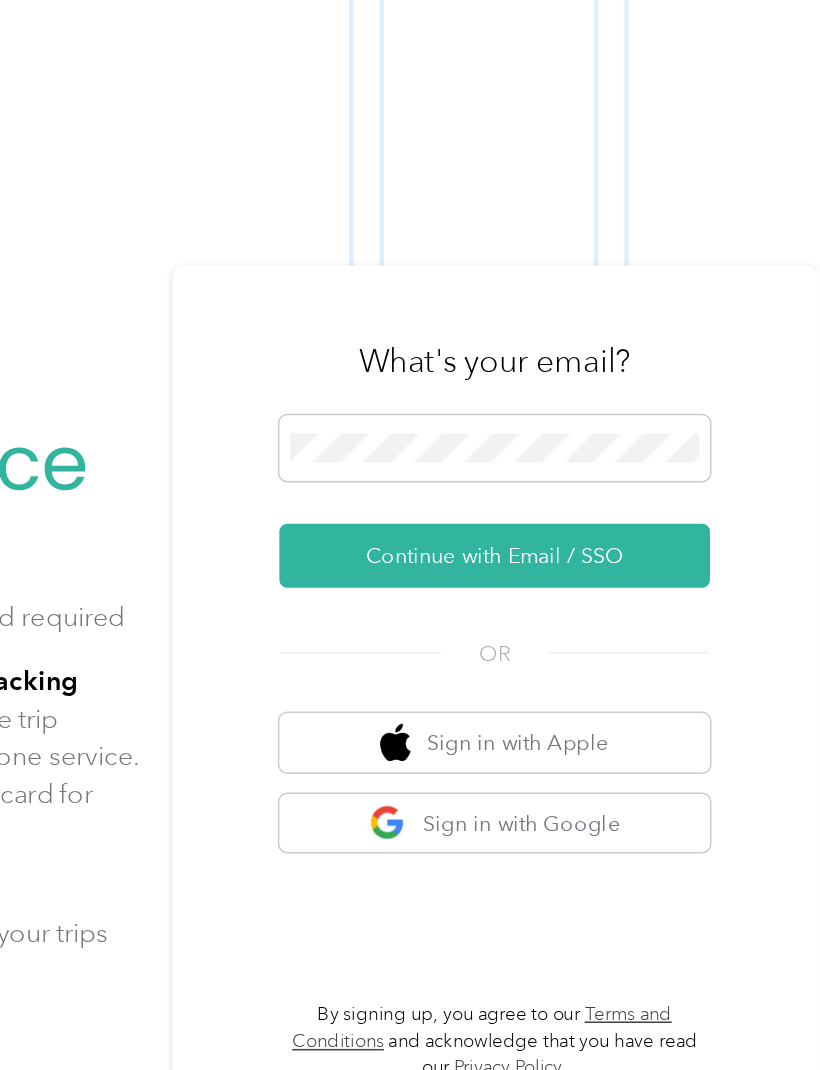 click on "Continue with Email / SSO" at bounding box center (599, 508) 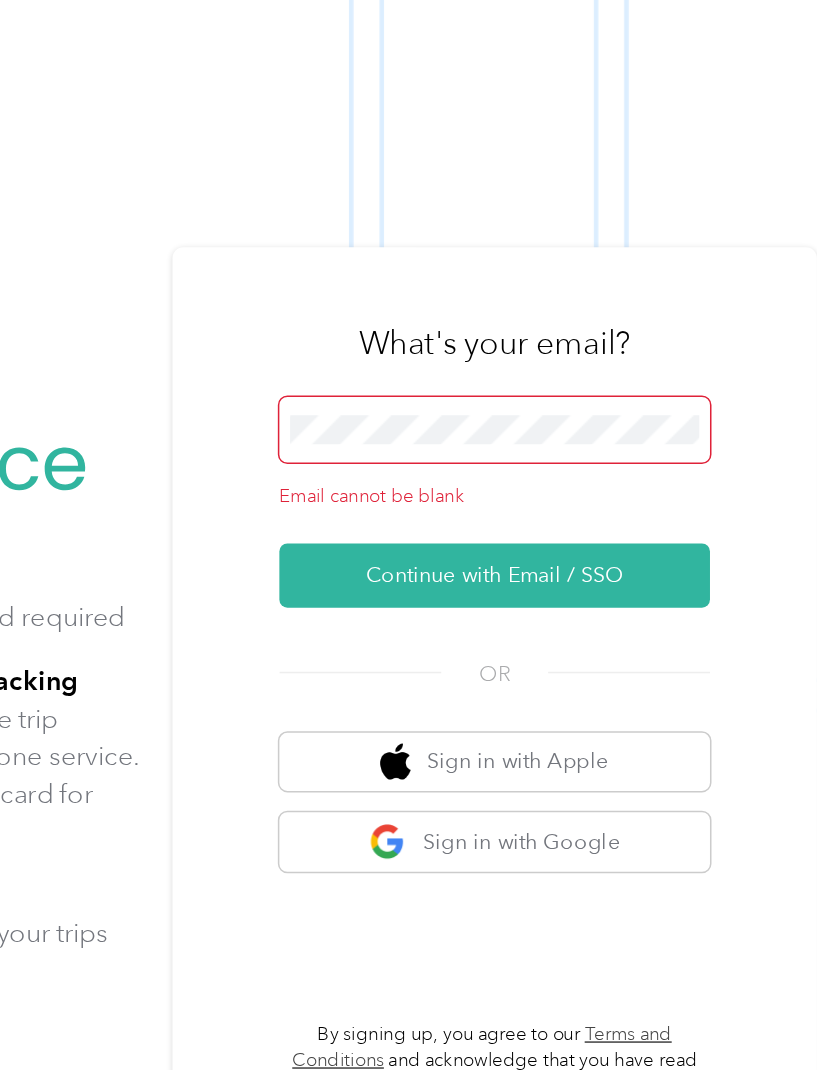 click on "What's your email? Email cannot be blank Continue with Email / SSO OR Sign in with Apple Sign in with Google By signing up, you agree to our   Terms and Conditions   and acknowledge that you have read our   Privacy Policy ." at bounding box center (599, 600) 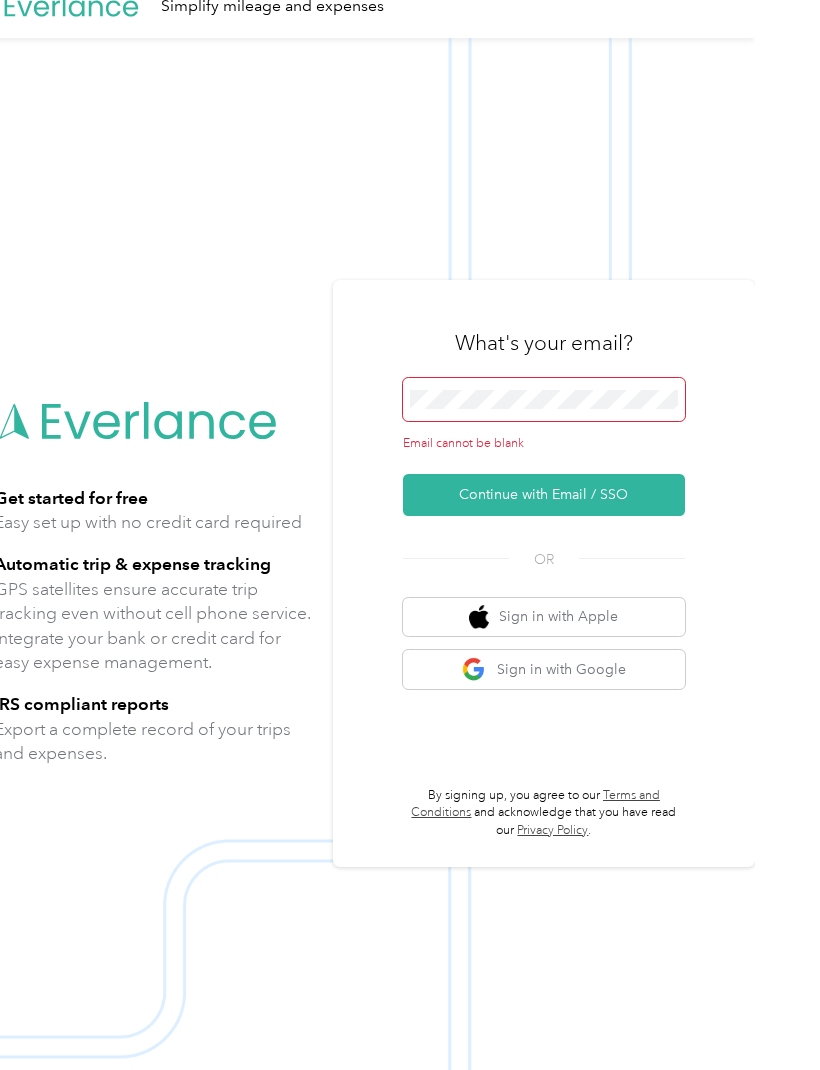 scroll, scrollTop: 0, scrollLeft: 0, axis: both 